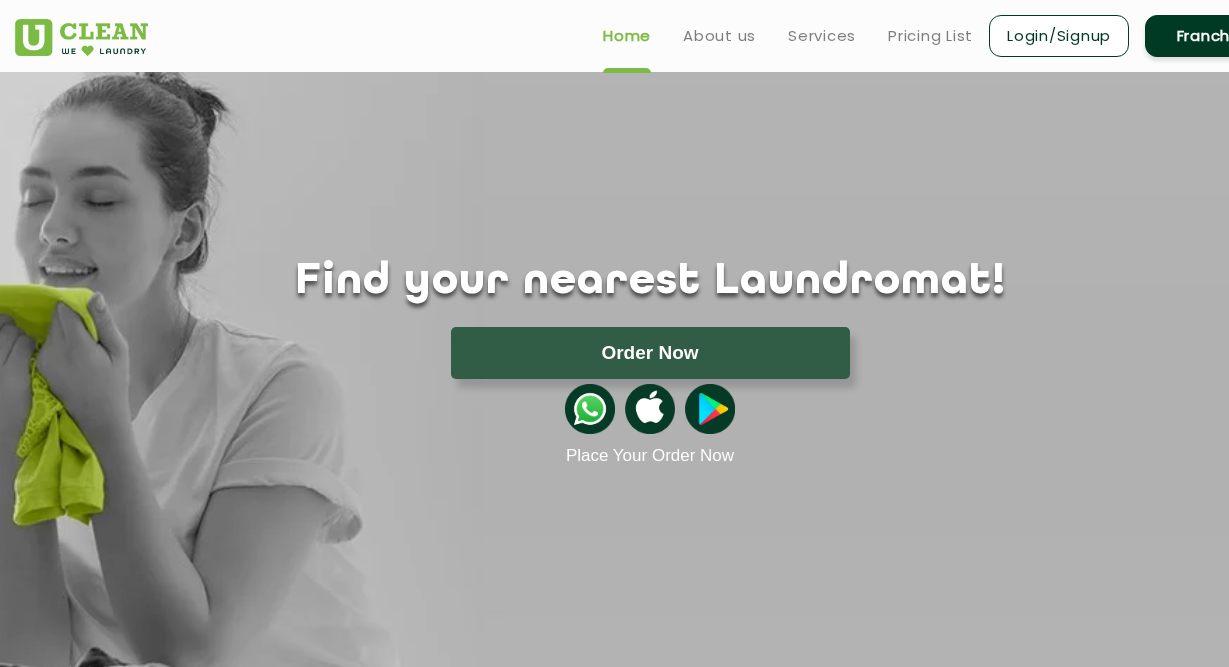 scroll, scrollTop: 0, scrollLeft: 0, axis: both 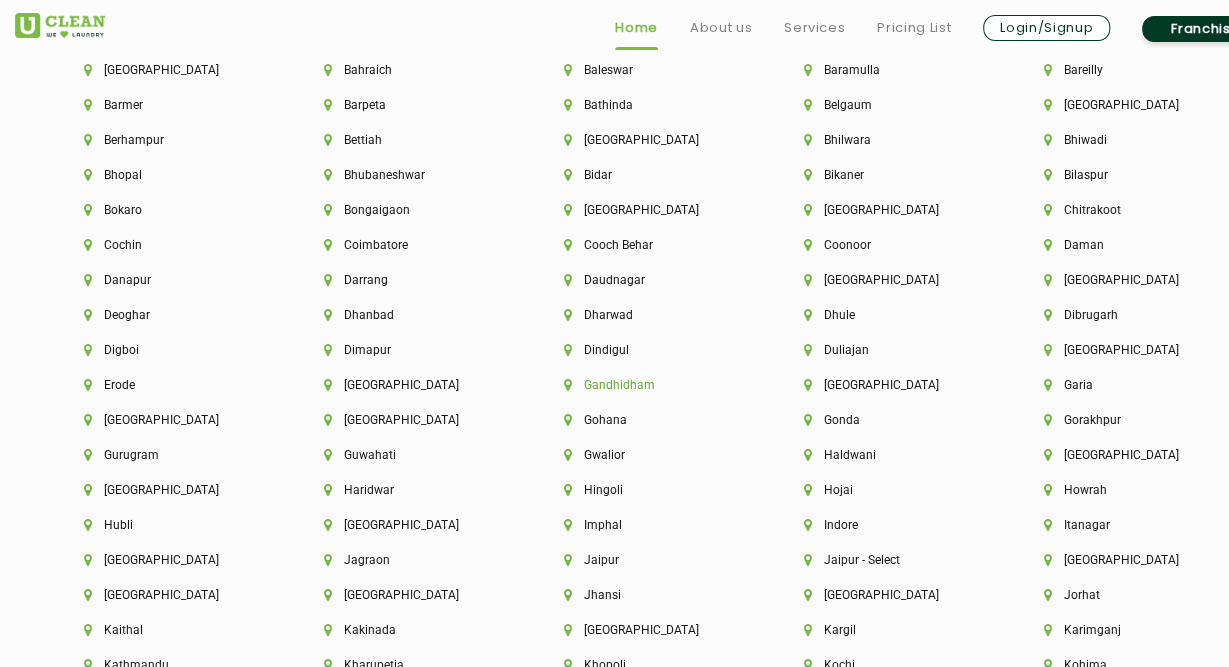 click on "Gandhidham" 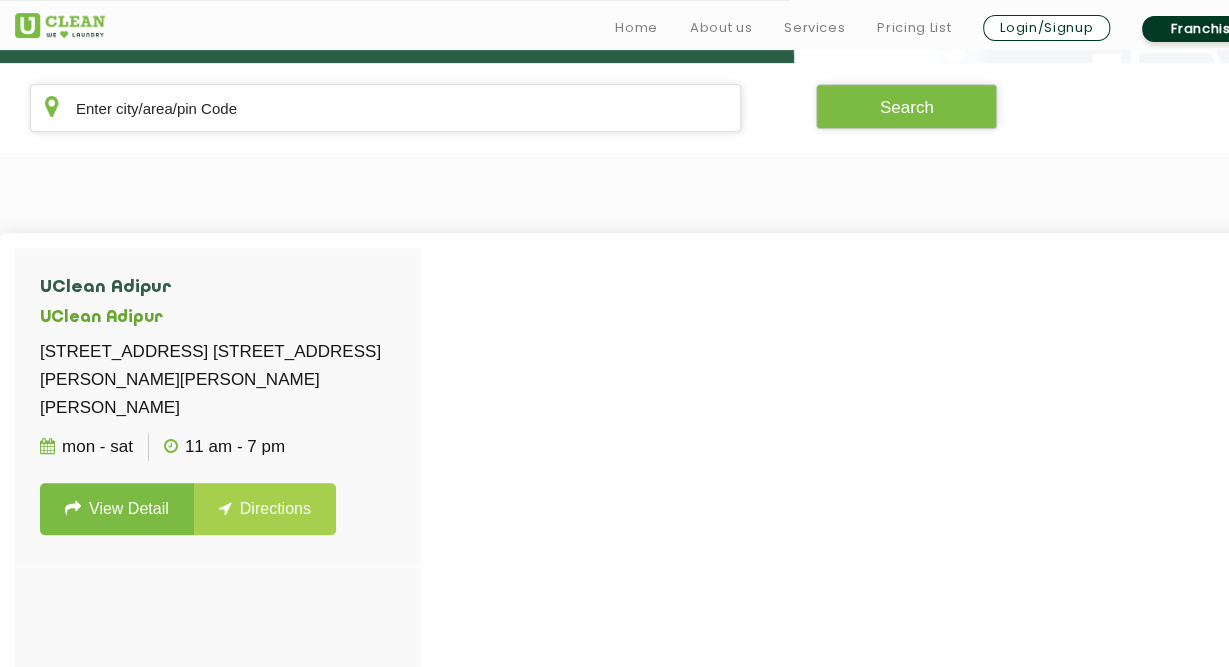 scroll, scrollTop: 416, scrollLeft: 0, axis: vertical 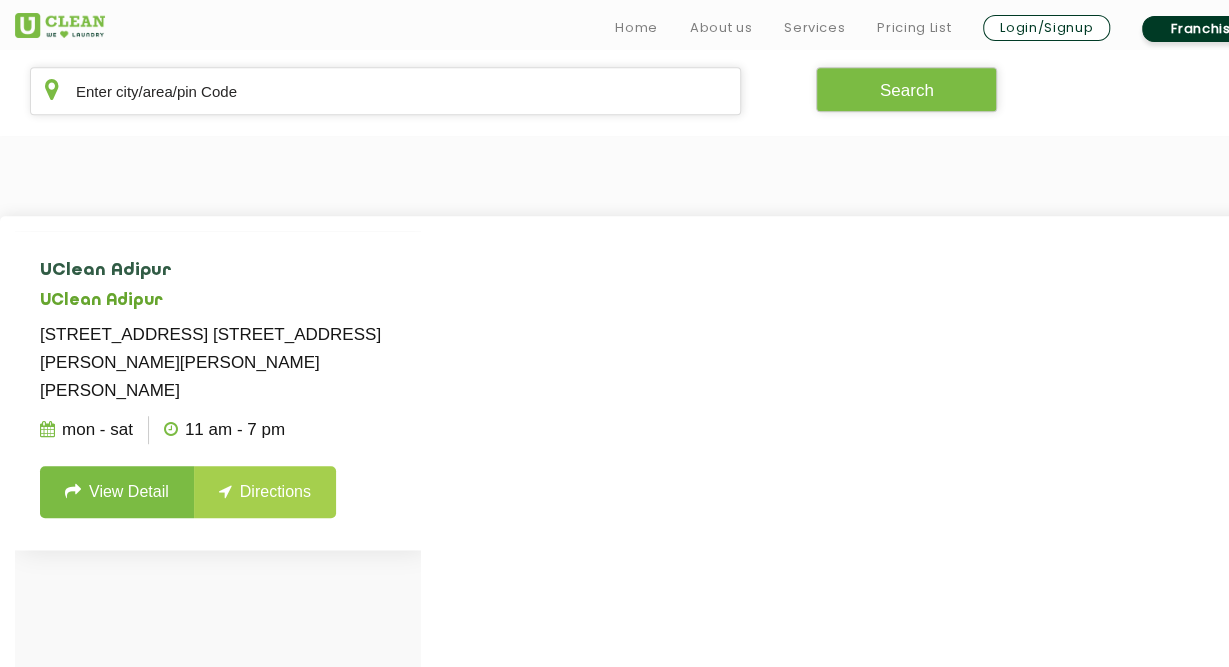 click on "View Detail" 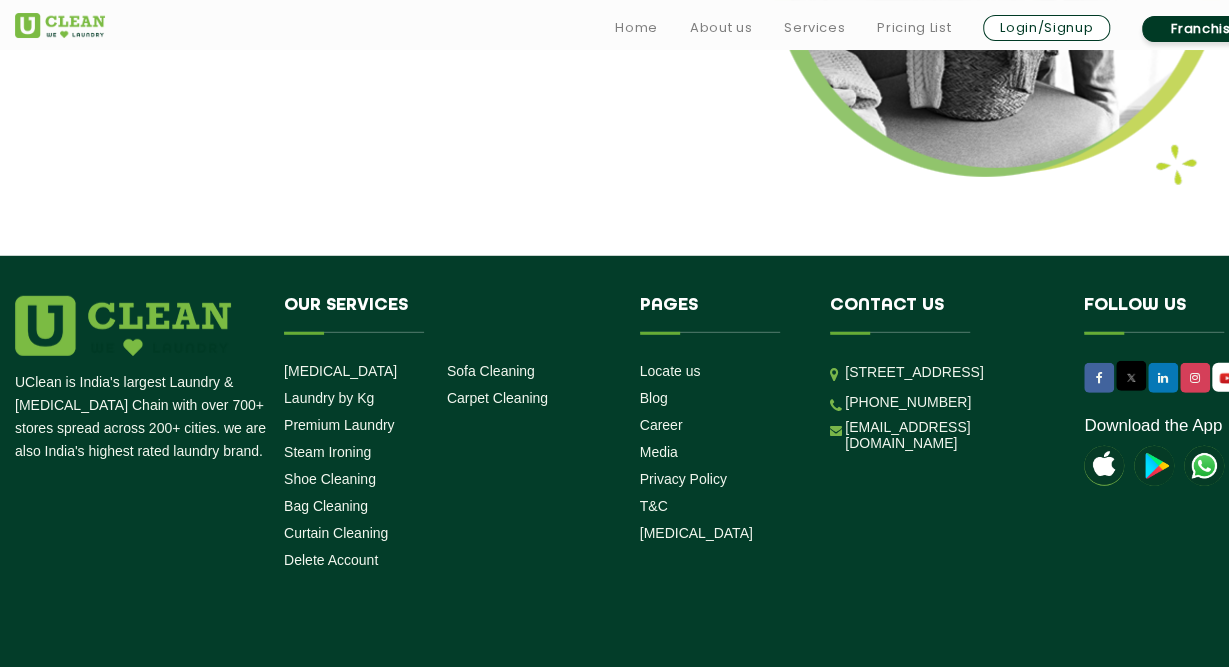 scroll, scrollTop: 2714, scrollLeft: 0, axis: vertical 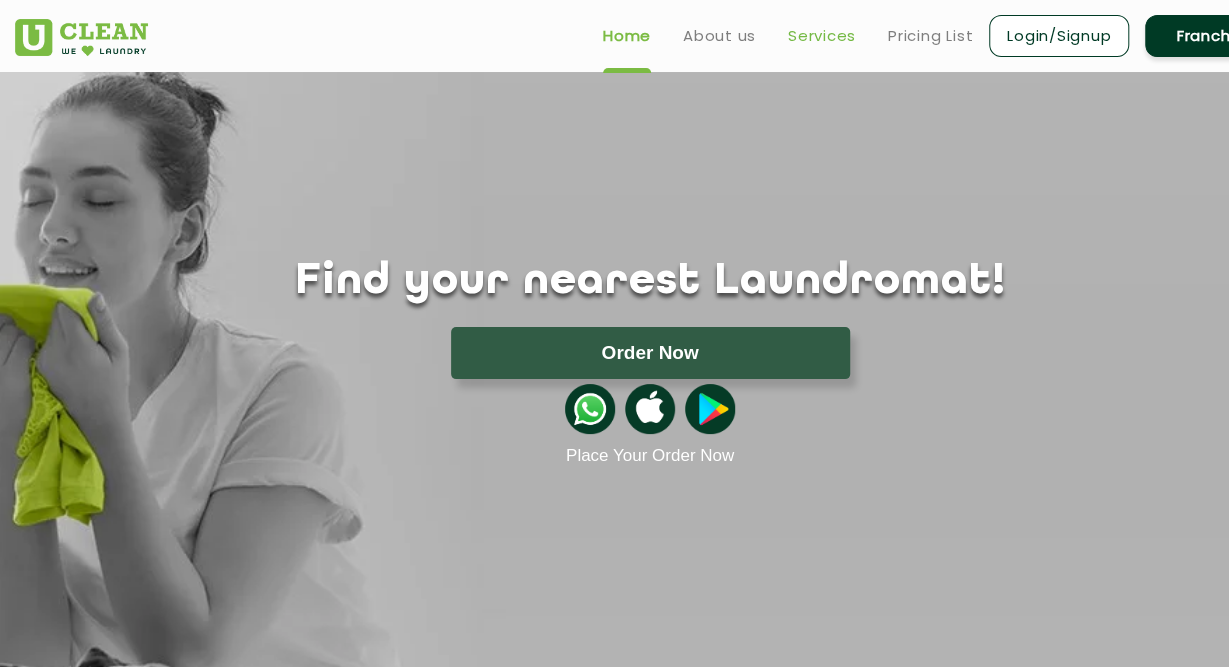 click on "Services" at bounding box center (822, 36) 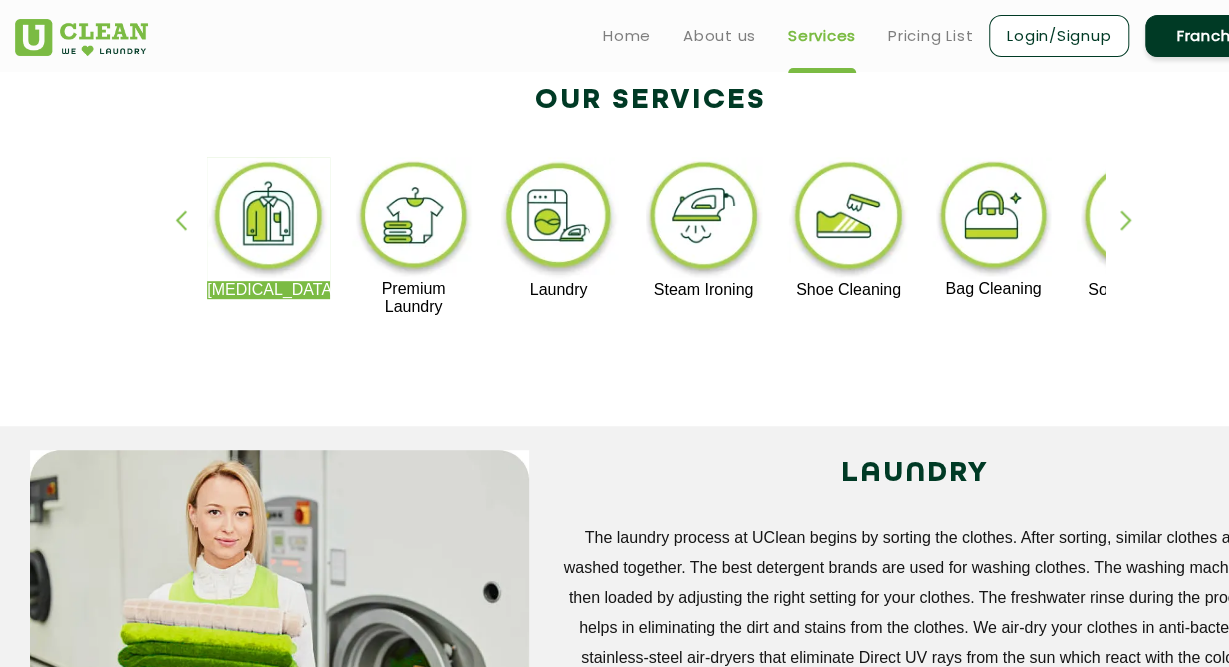 scroll, scrollTop: 0, scrollLeft: 0, axis: both 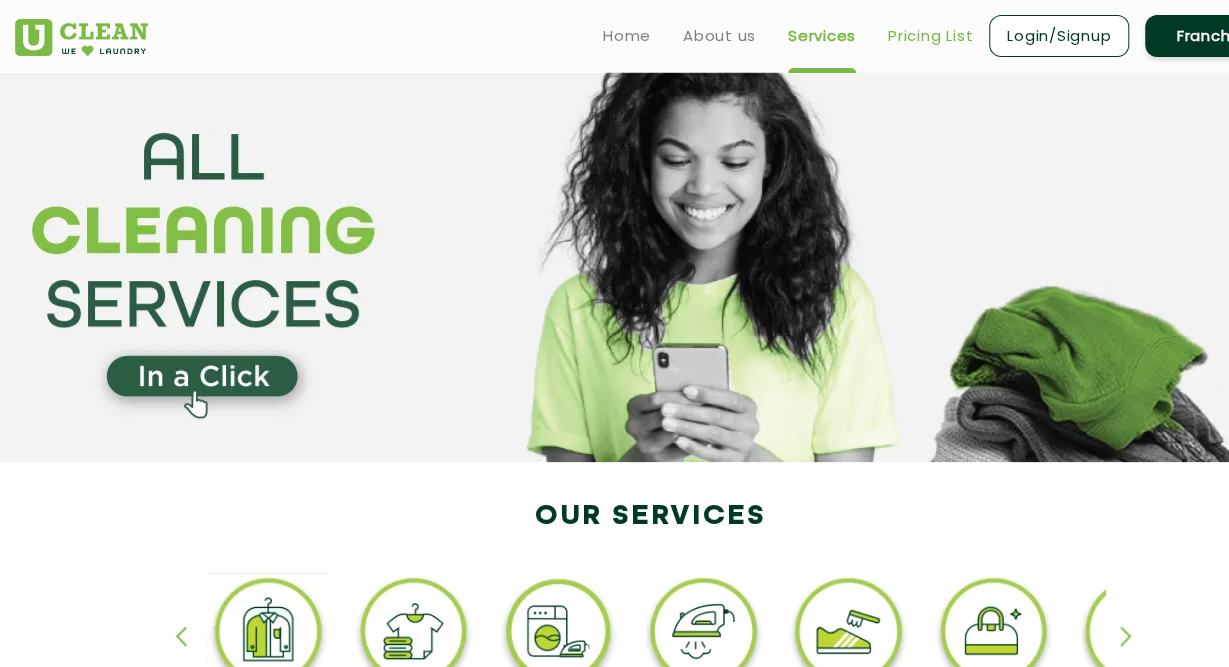 click on "Pricing List" at bounding box center [930, 36] 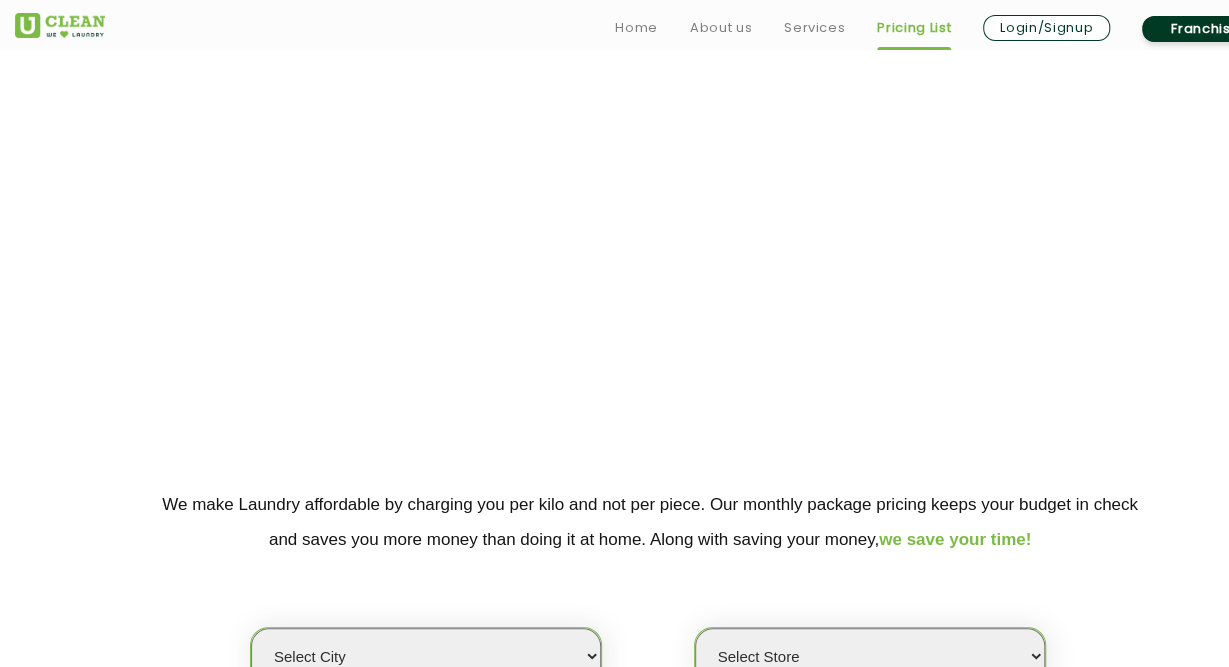 scroll, scrollTop: 312, scrollLeft: 0, axis: vertical 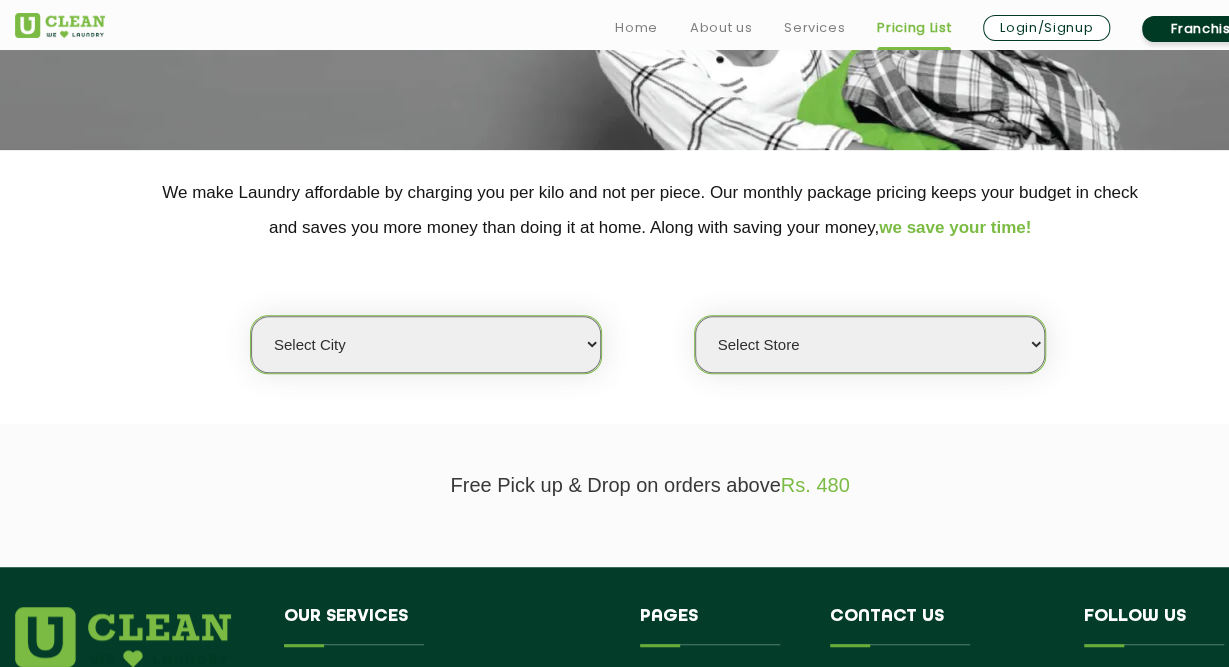 select on "12" 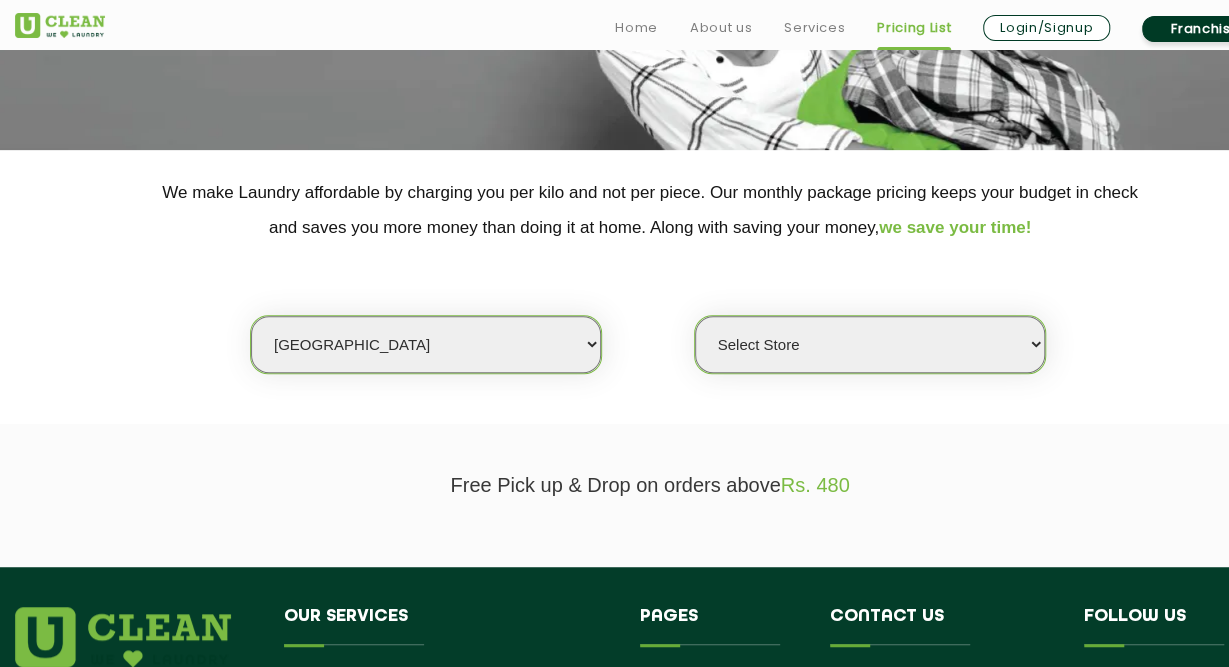 click on "[GEOGRAPHIC_DATA]" at bounding box center (0, 0) 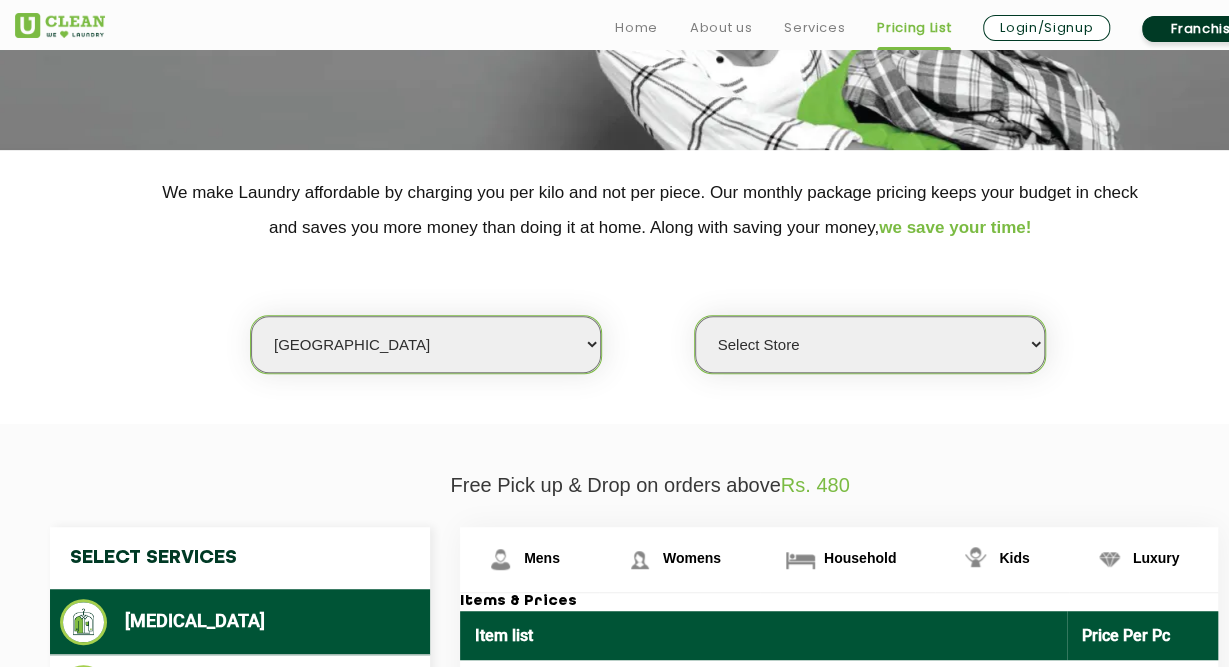 click on "Select Store UClean Shivranjani" at bounding box center (870, 344) 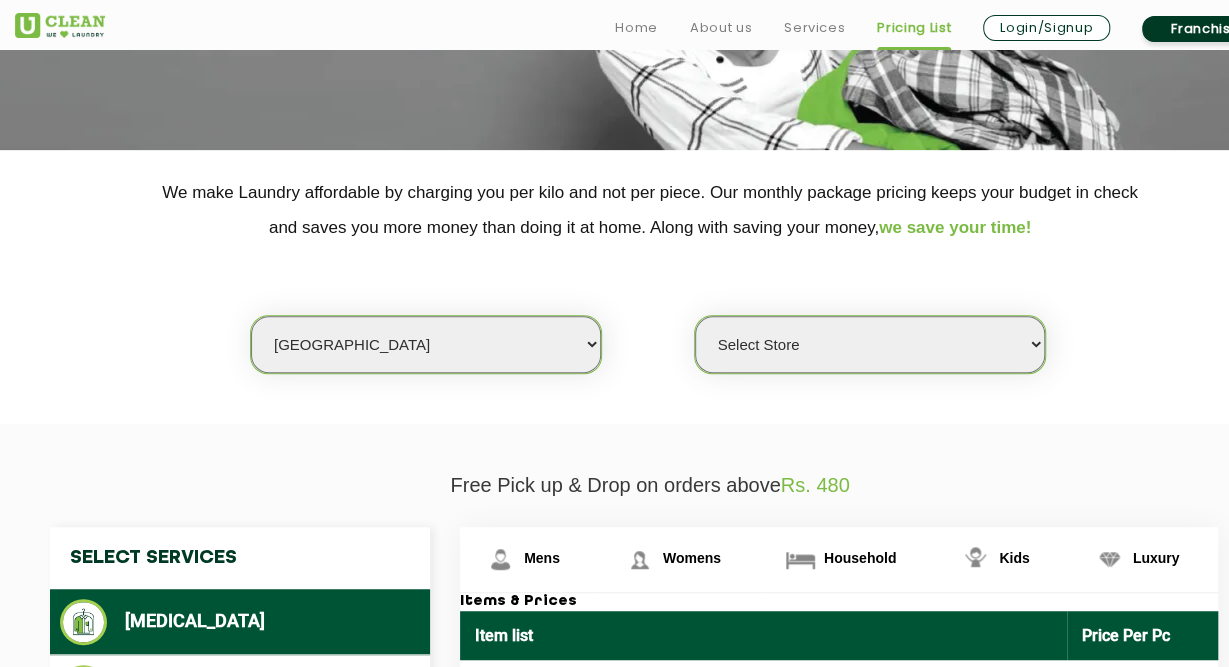 select on "25" 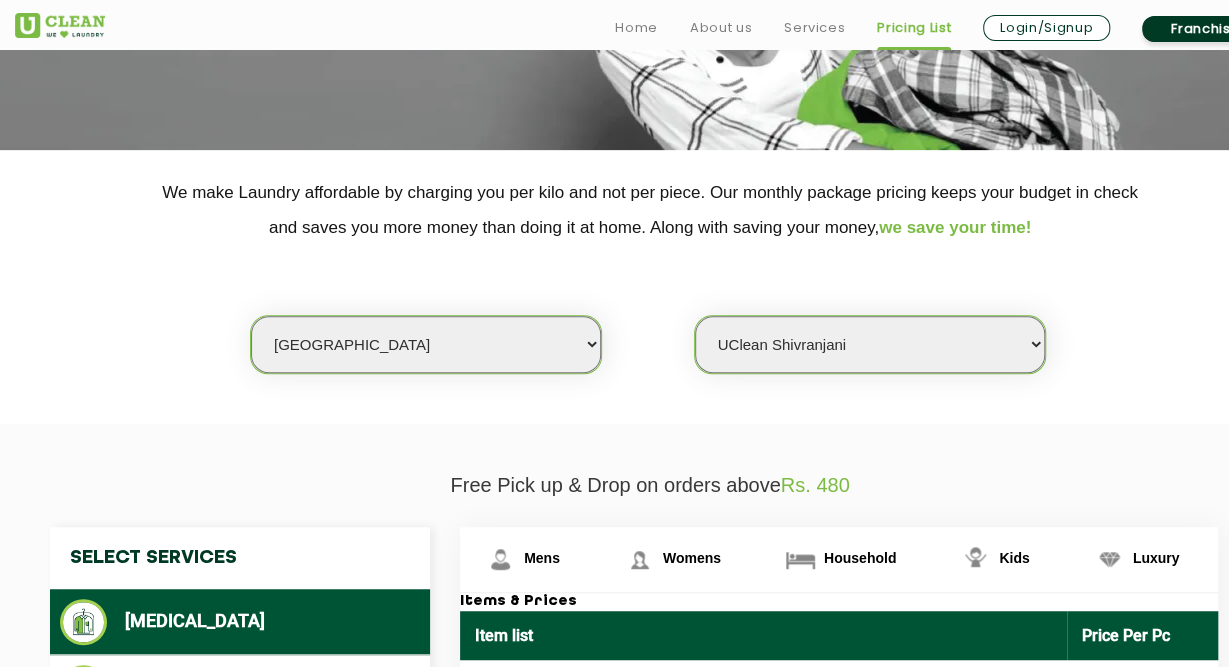 click on "UClean Shivranjani" at bounding box center [0, 0] 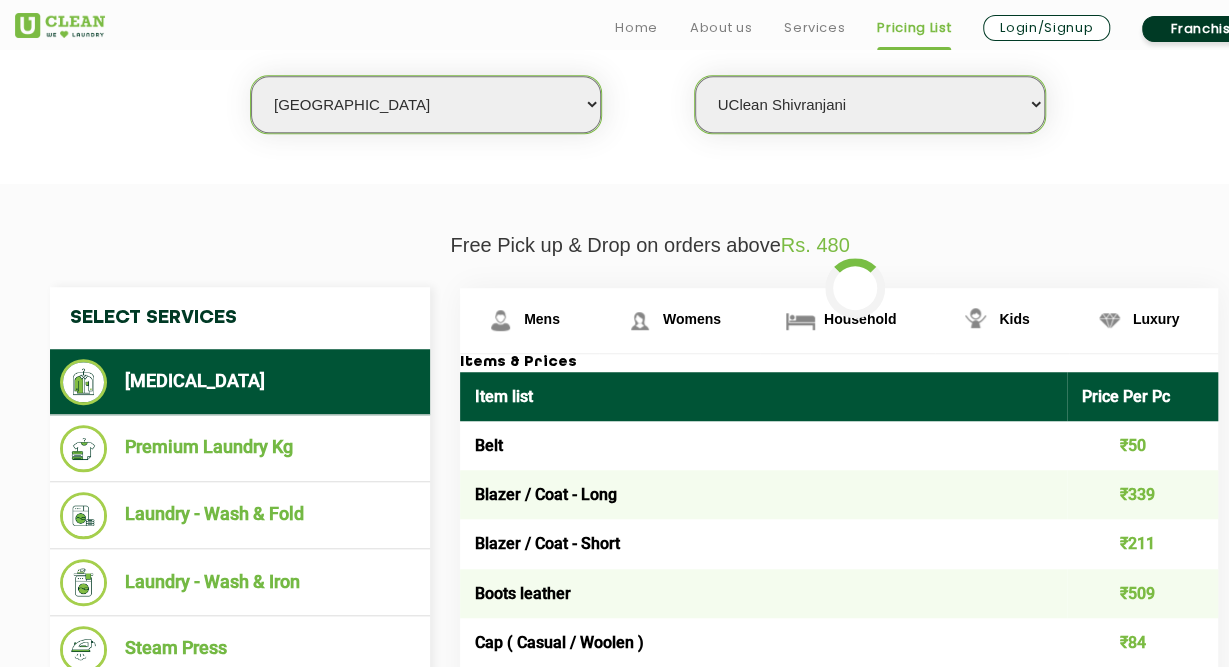 scroll, scrollTop: 624, scrollLeft: 0, axis: vertical 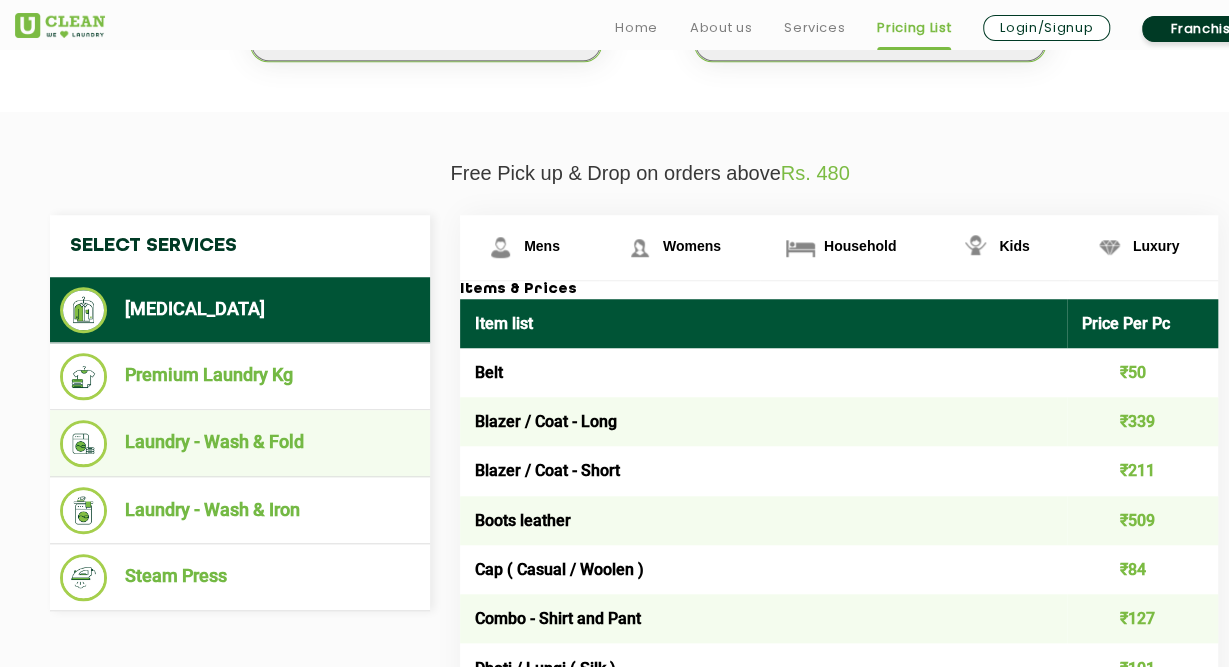 click on "Laundry - Wash & Fold" at bounding box center [240, 443] 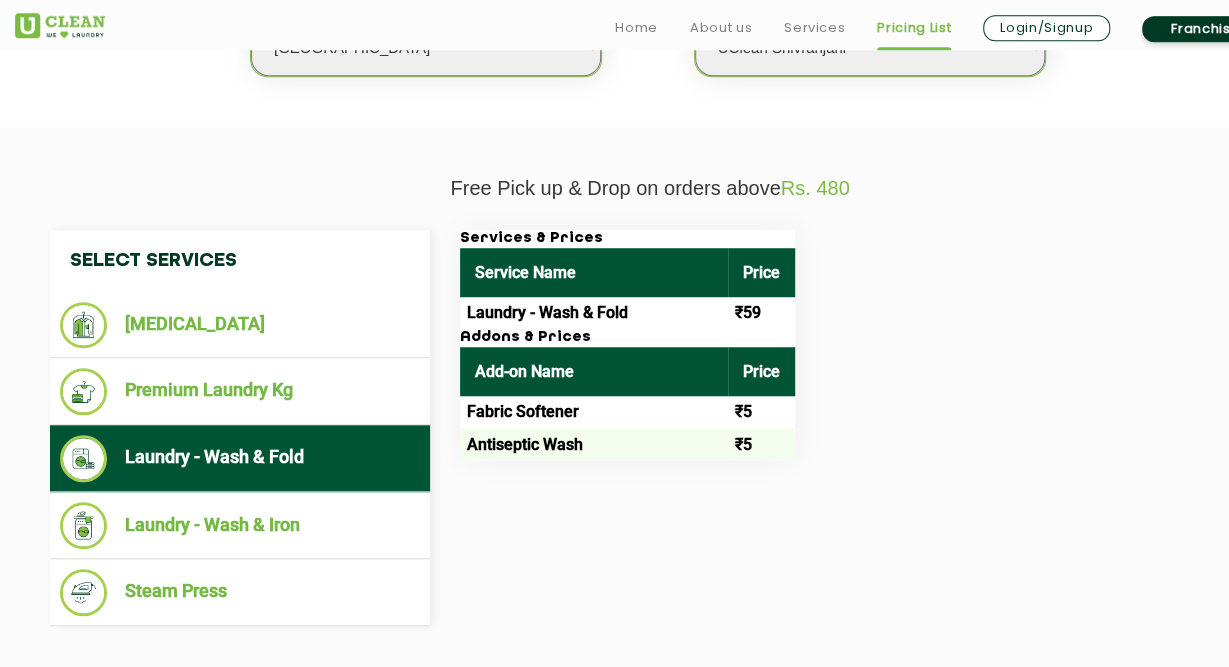 scroll, scrollTop: 624, scrollLeft: 0, axis: vertical 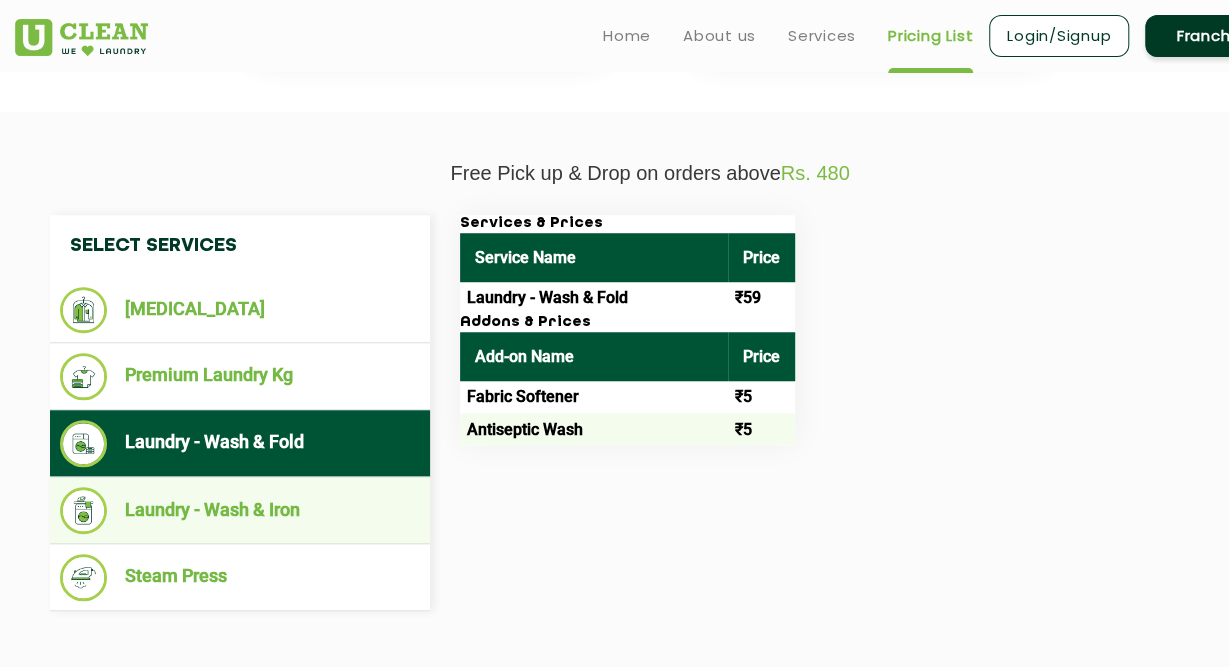 click on "Laundry - Wash & Iron" at bounding box center (240, 510) 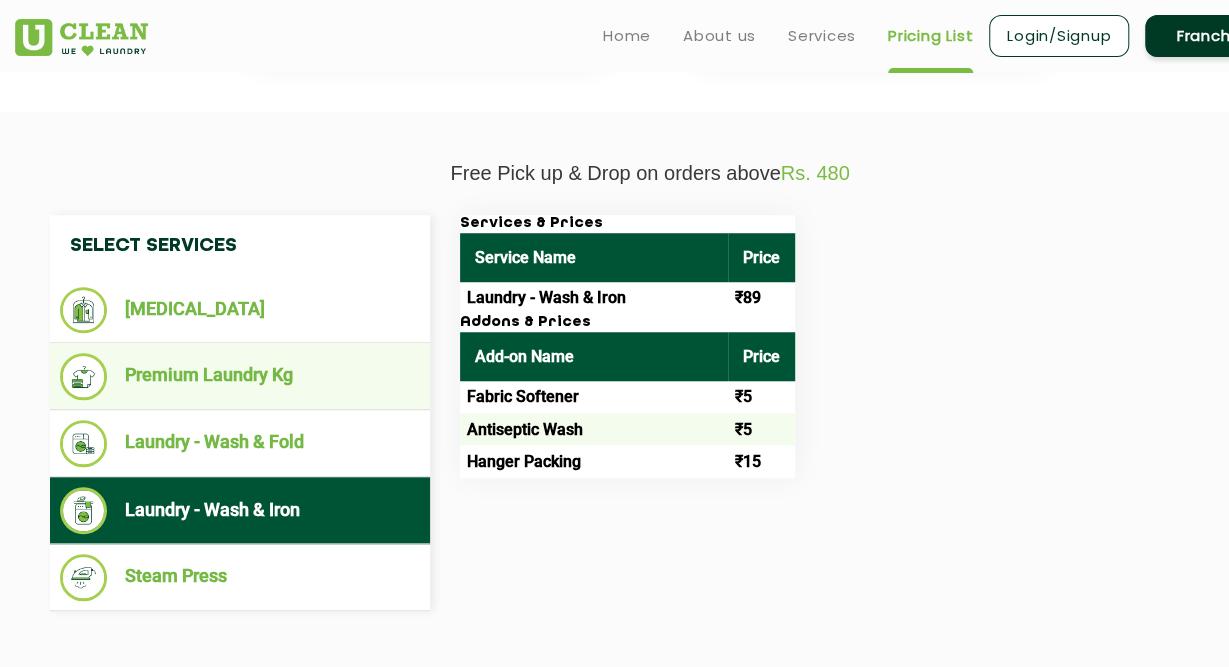 click on "Premium Laundry Kg" at bounding box center (240, 376) 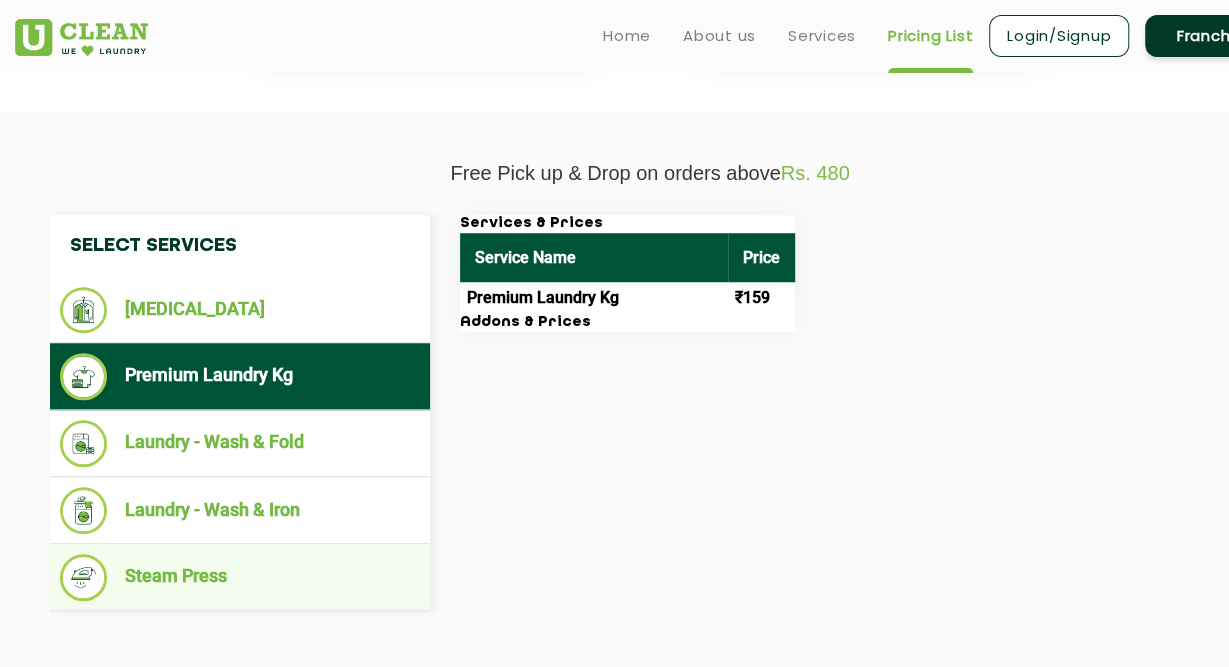 click on "Steam Press" at bounding box center (240, 577) 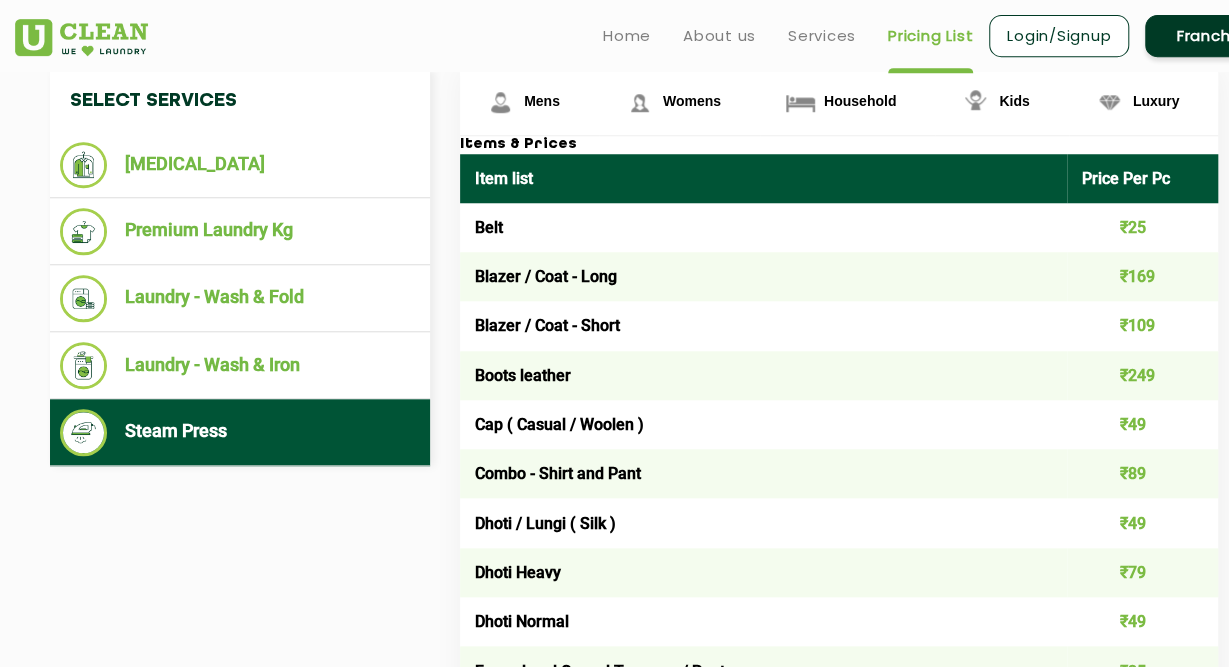 scroll, scrollTop: 728, scrollLeft: 0, axis: vertical 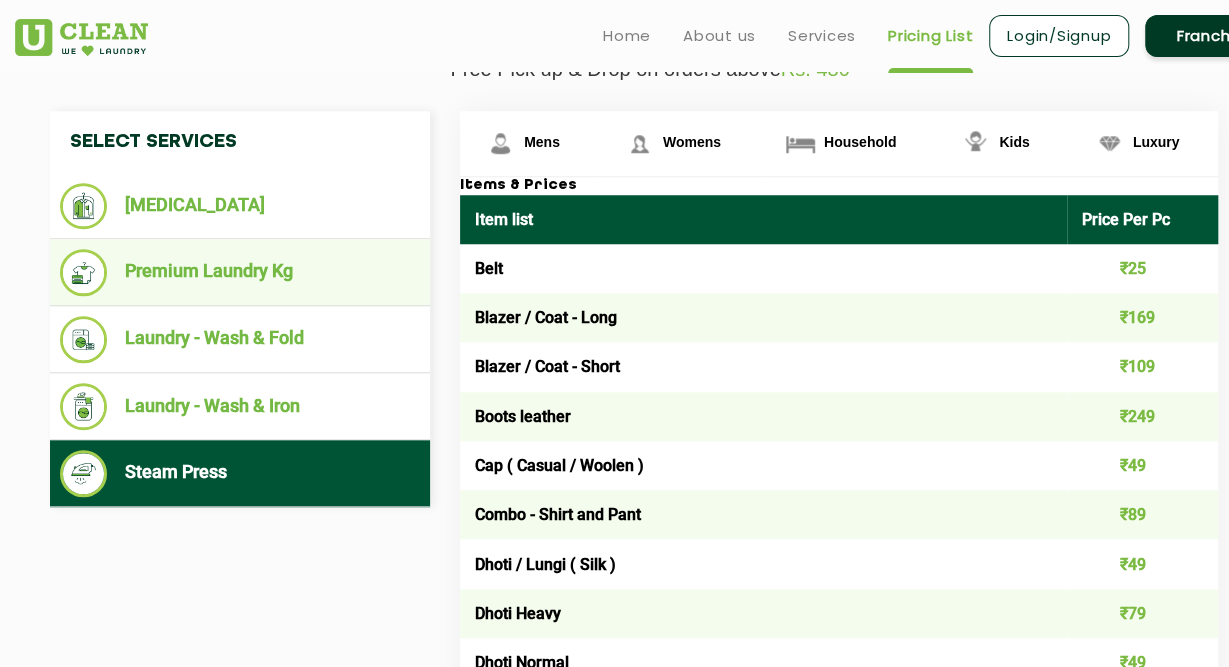 click on "Premium Laundry Kg" at bounding box center [240, 272] 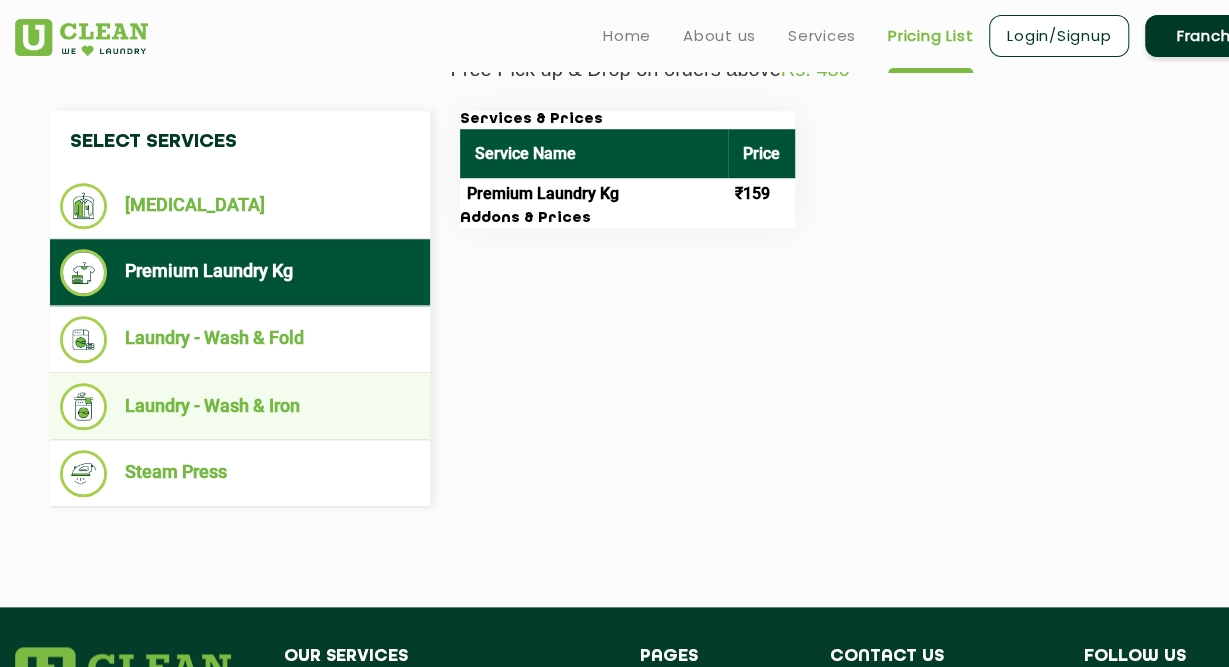 click on "Laundry - Wash & Iron" at bounding box center [240, 406] 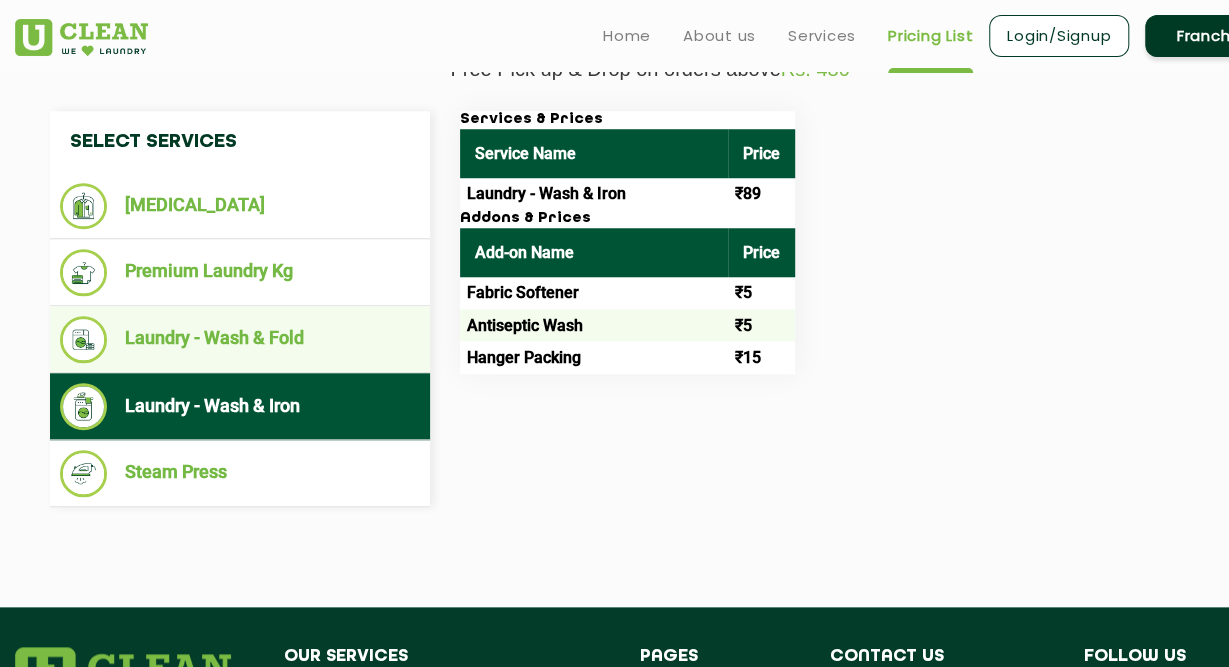 click on "Laundry - Wash & Fold" at bounding box center (240, 339) 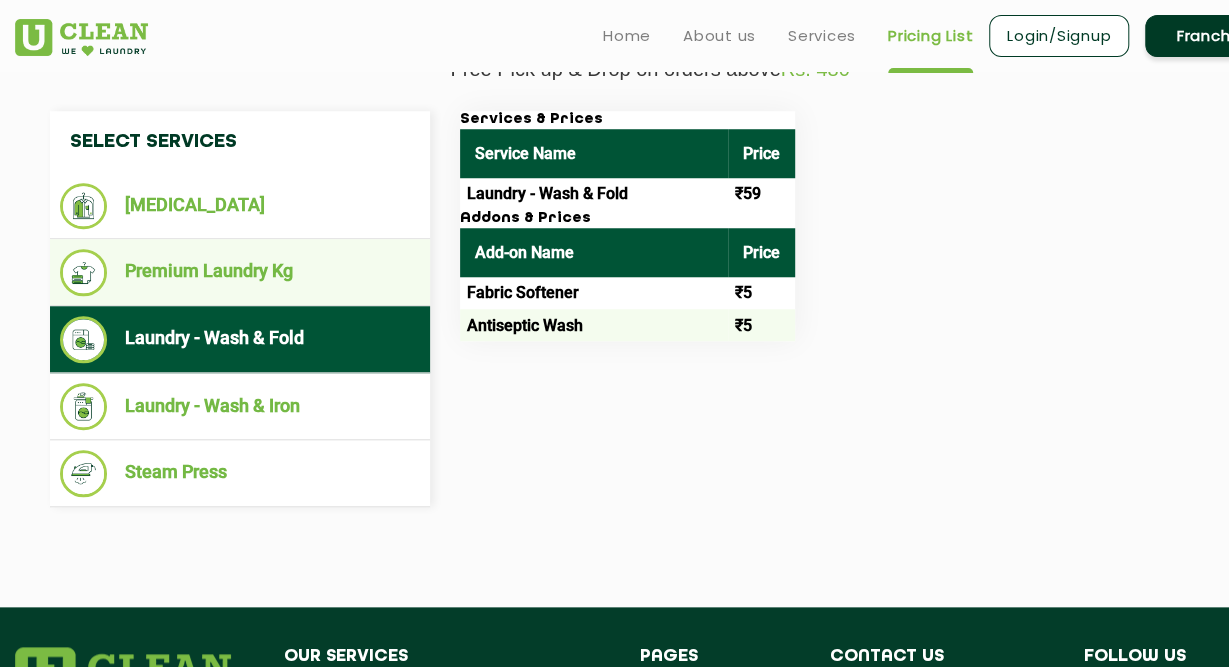 click on "Premium Laundry Kg" at bounding box center [240, 272] 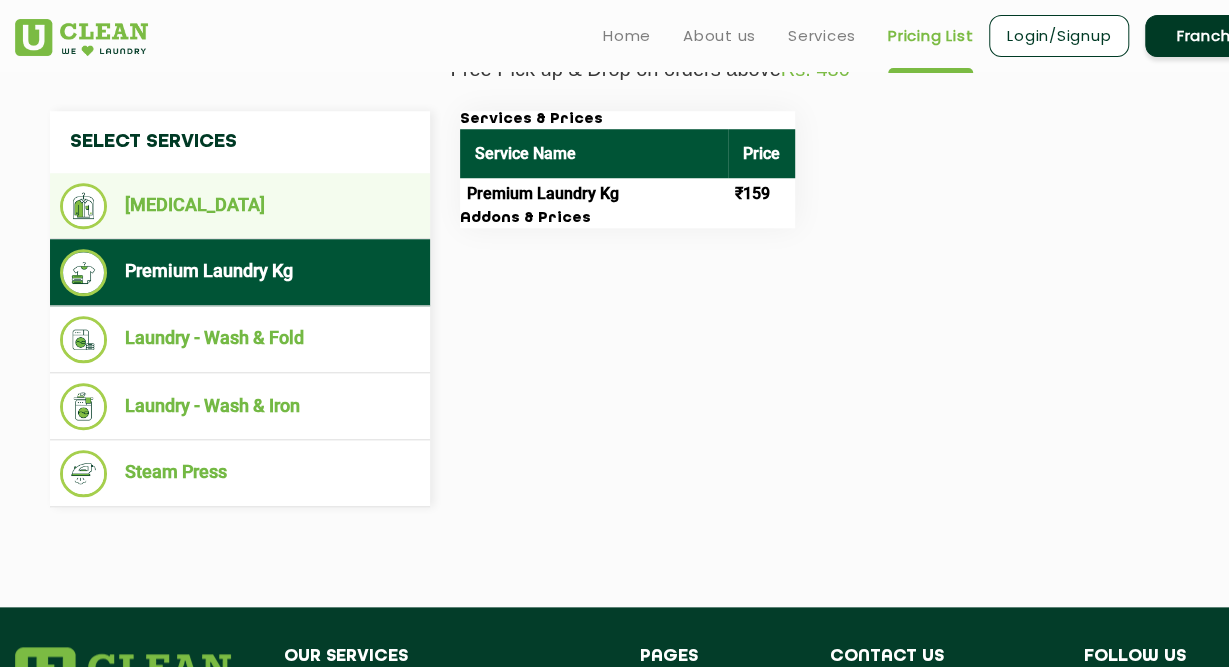 click on "[MEDICAL_DATA]" at bounding box center (240, 206) 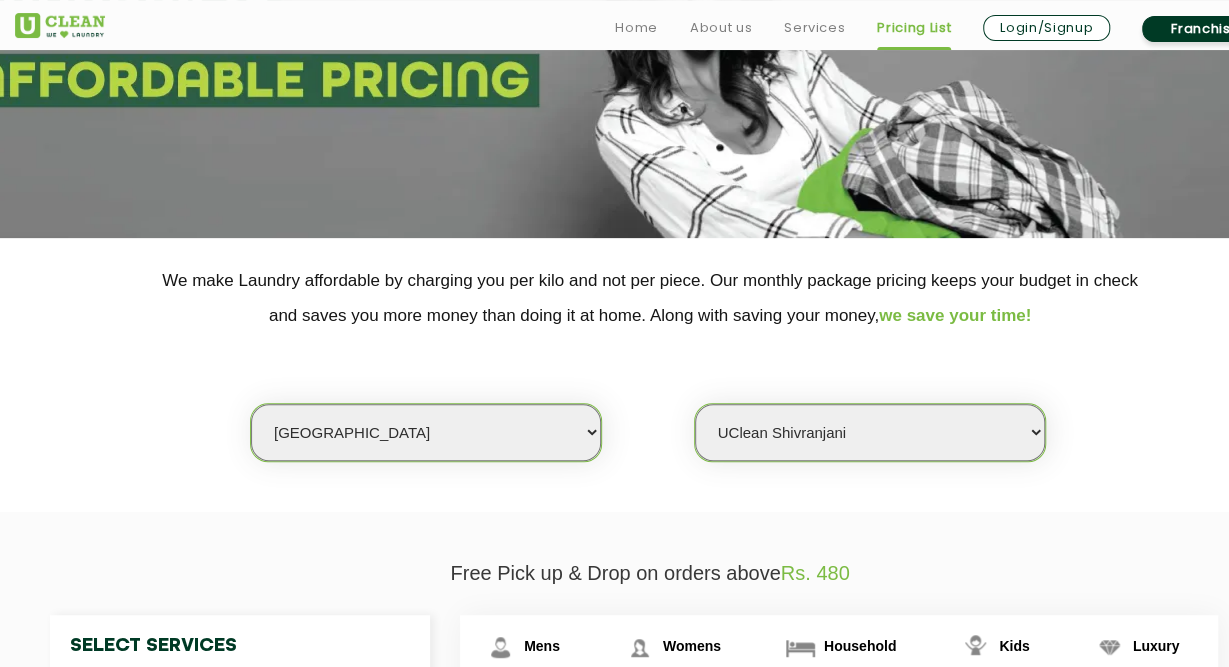 scroll, scrollTop: 312, scrollLeft: 0, axis: vertical 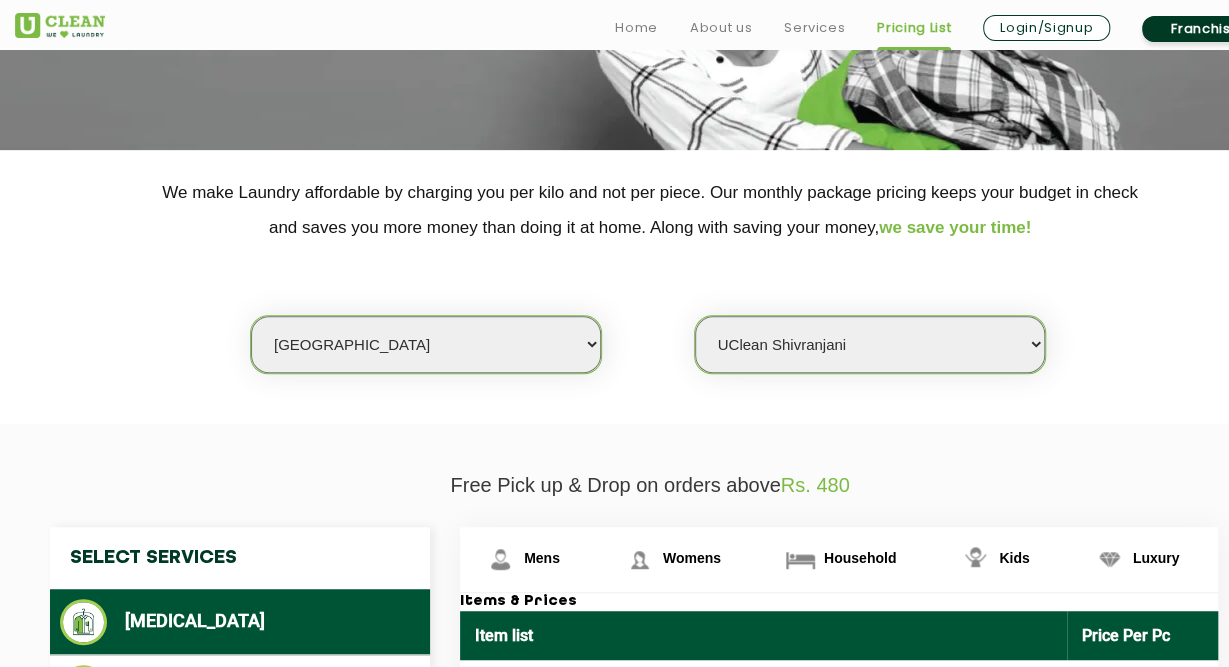 select on "6" 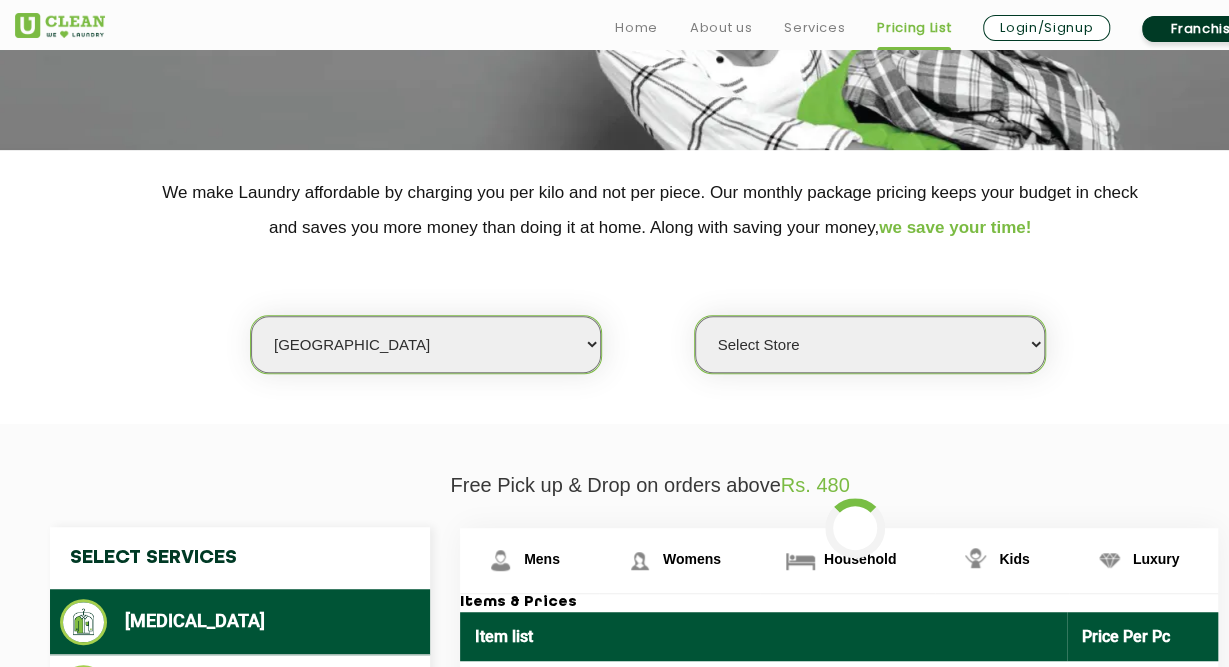 click on "Select Store UClean Bhartiya city UClean Hunasamaranahalli UClean KR Puram Bengaluru UClean  J.P Nagar Bengaluru UClean HSR Layout UClean Electronic City 1 UClean Chandra Layout UClean Uttarahalli UClean Koramangala UClean Santhrupthi Nagar UClean Balagere Road UClean Hennur UClean Whitefield UClean Yalahanka UClean Hulimavu UClean Brookefield UClean Budegera Cross UClean Konanakunte UClean 7th Block Jayanagar UClean Kasavanahalli UClean Srinivasnagar UClean Ramamurthy Nagar UClean Horamavu UClean Richmond Circle UClean Kodathi UClean Kannamangla UClean Rajaji Nagar UClean Mahadevpura" at bounding box center (870, 344) 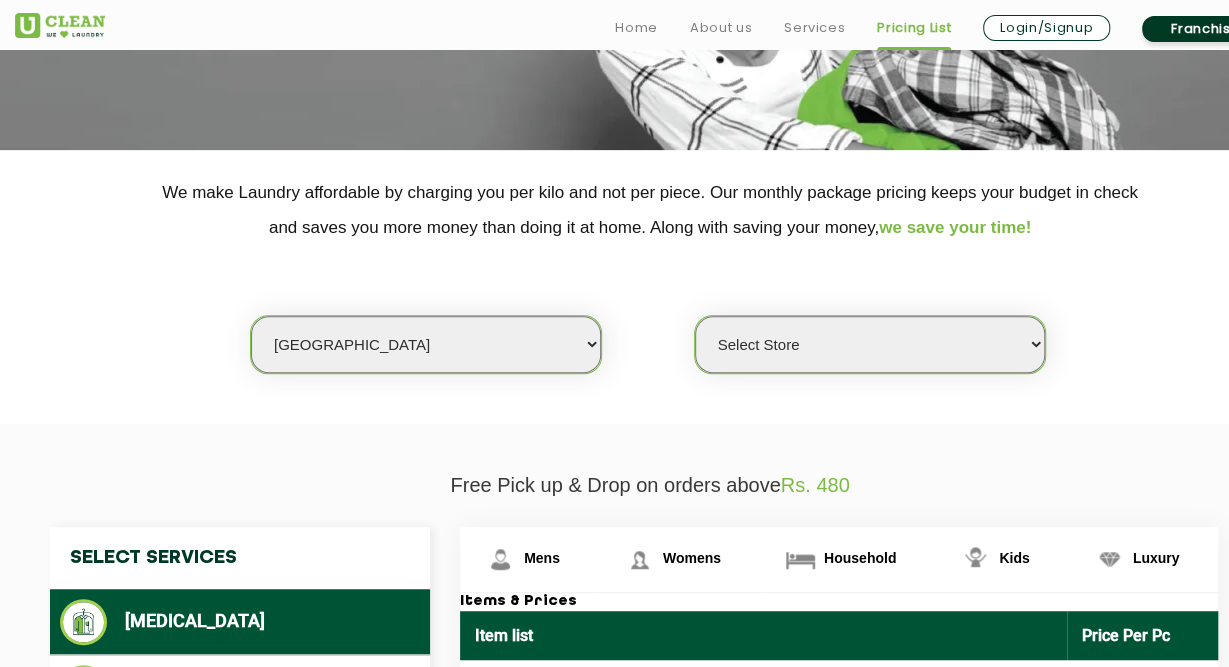 select on "331" 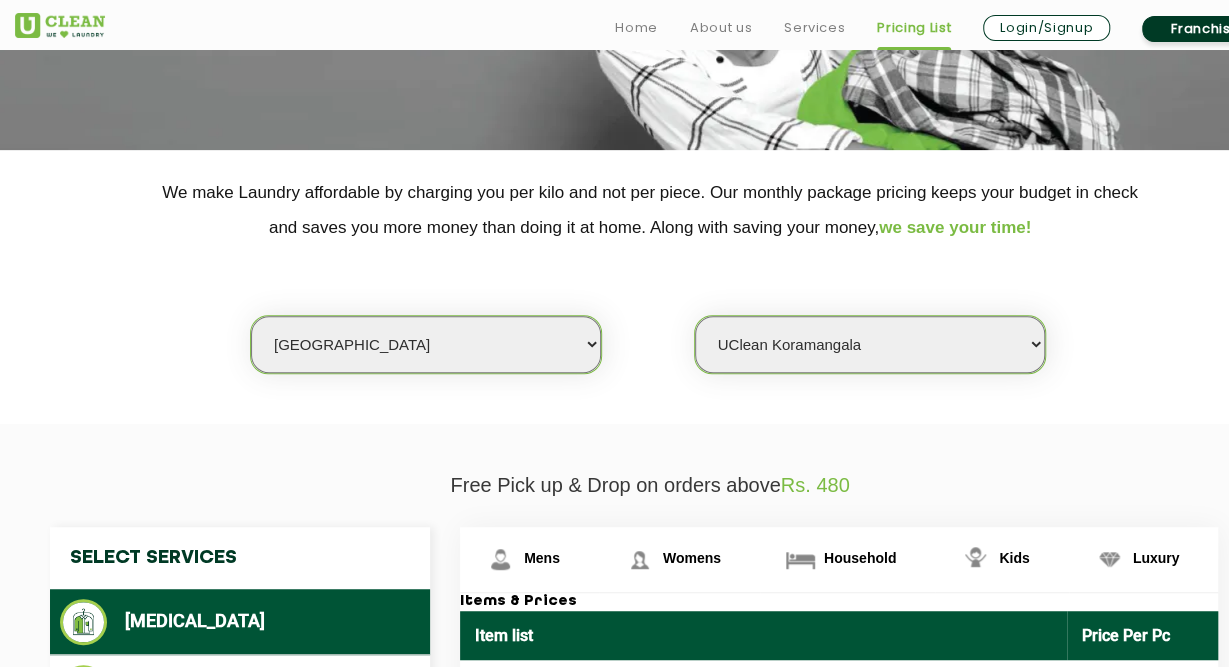 click on "UClean Koramangala" at bounding box center [0, 0] 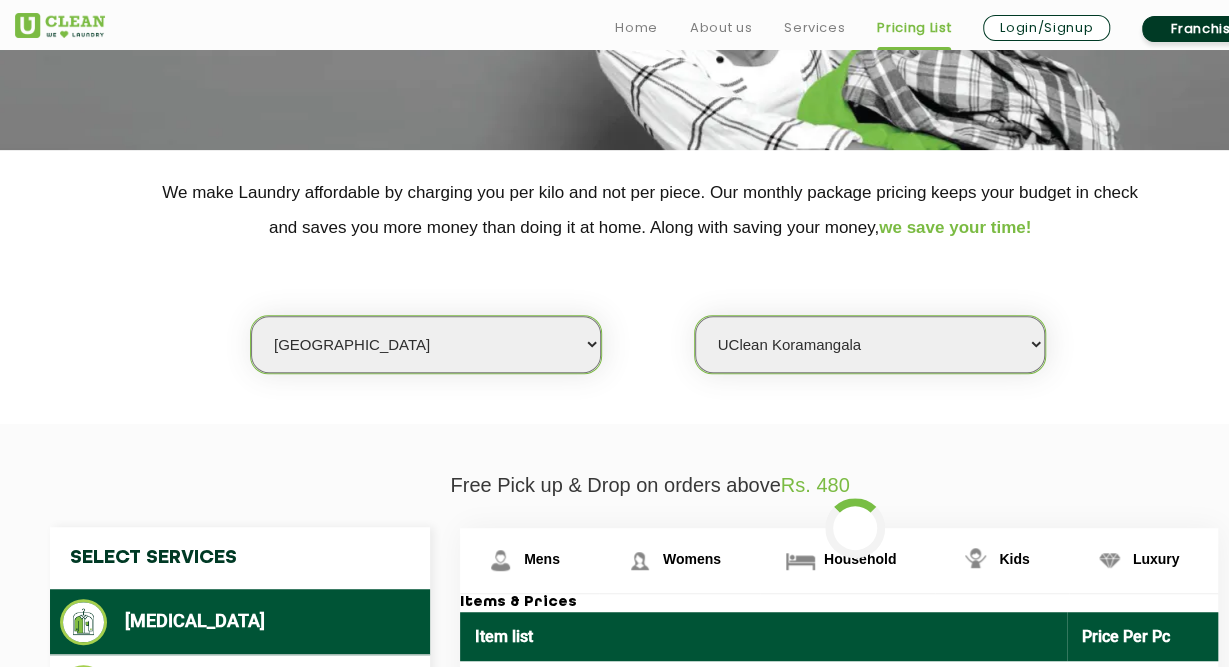 scroll, scrollTop: 832, scrollLeft: 0, axis: vertical 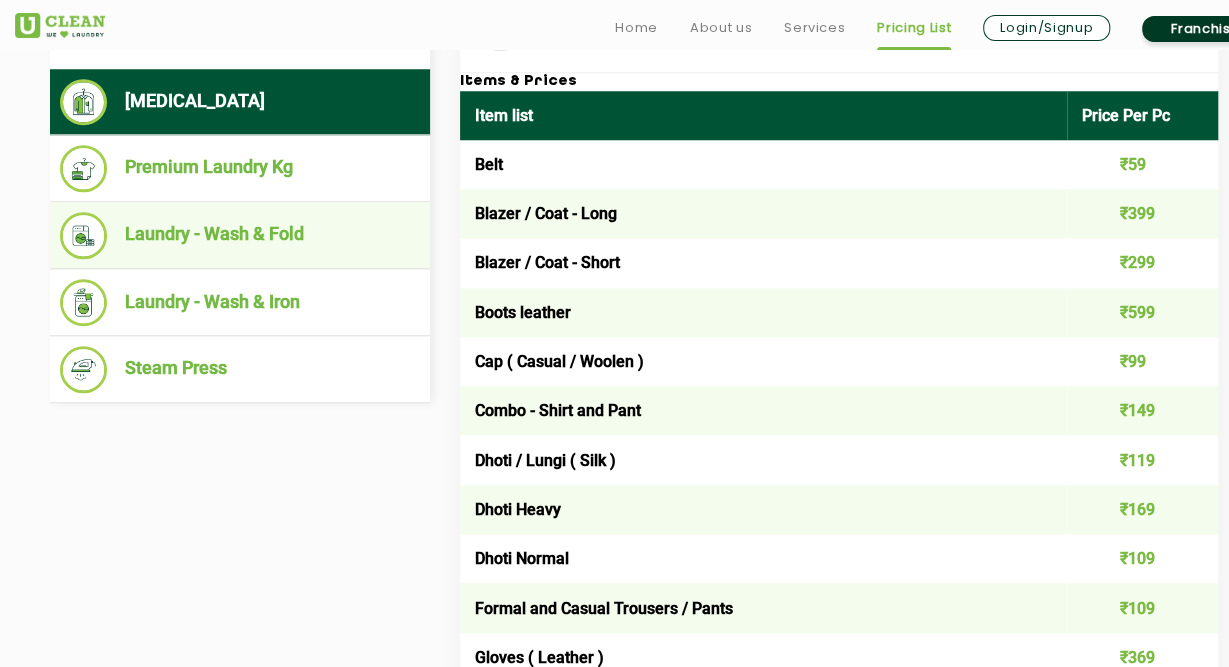 click on "Laundry - Wash & Fold" at bounding box center (240, 235) 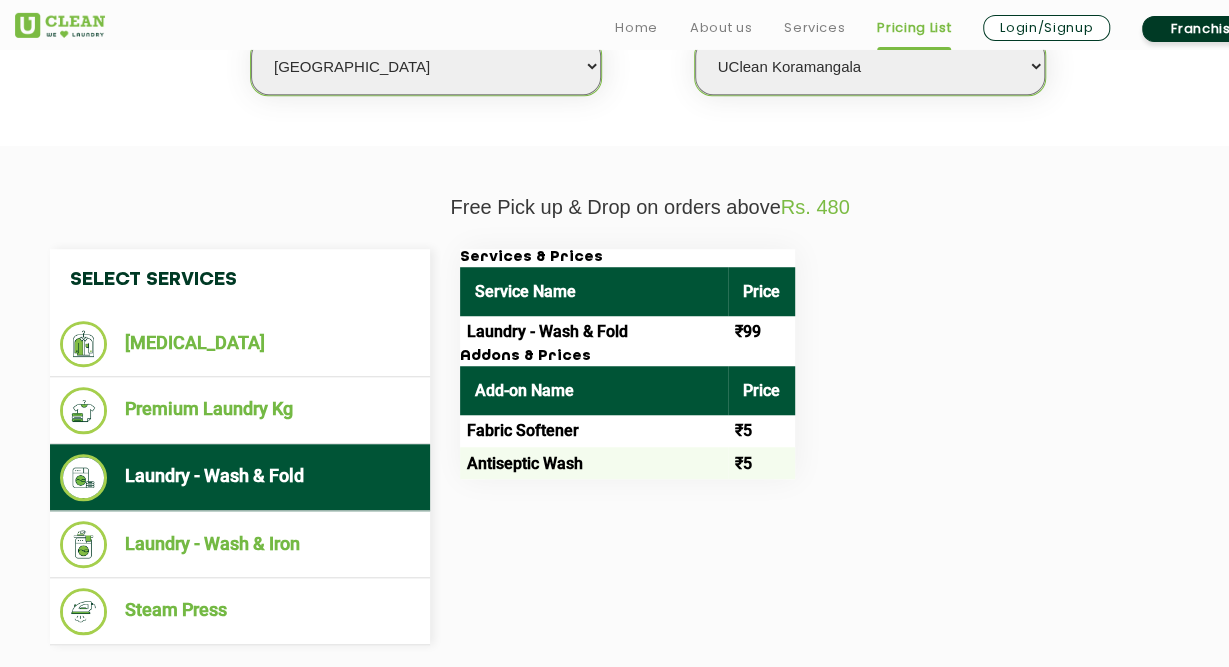 scroll, scrollTop: 624, scrollLeft: 0, axis: vertical 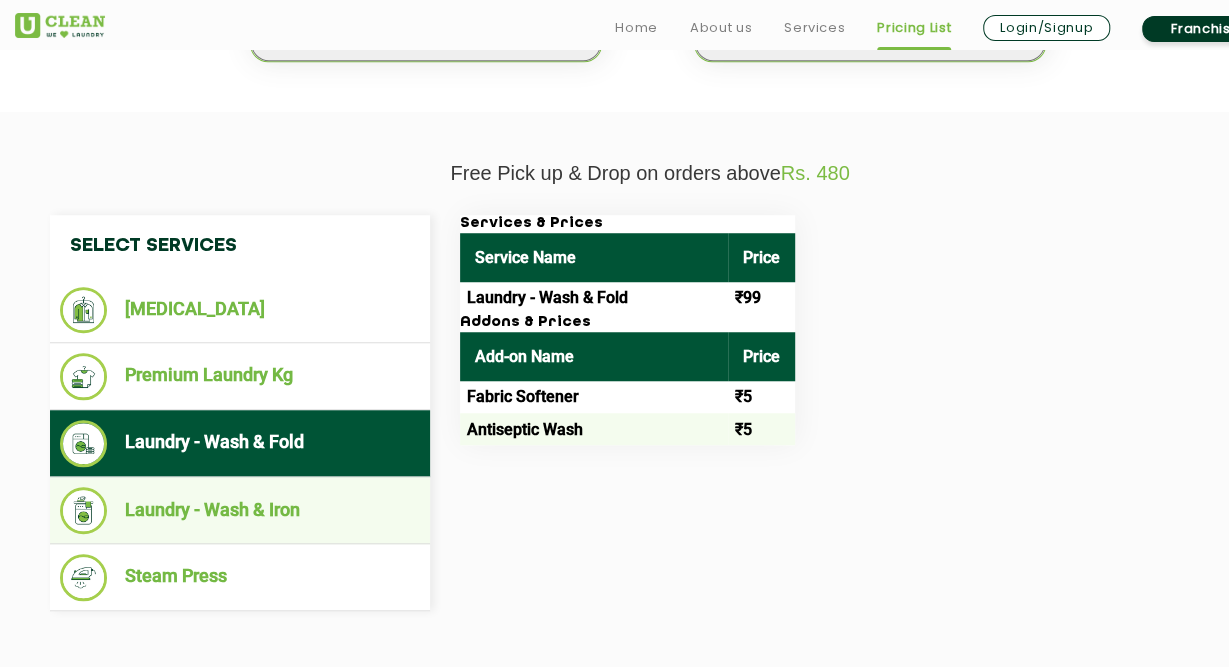 click on "Laundry - Wash & Iron" at bounding box center [240, 510] 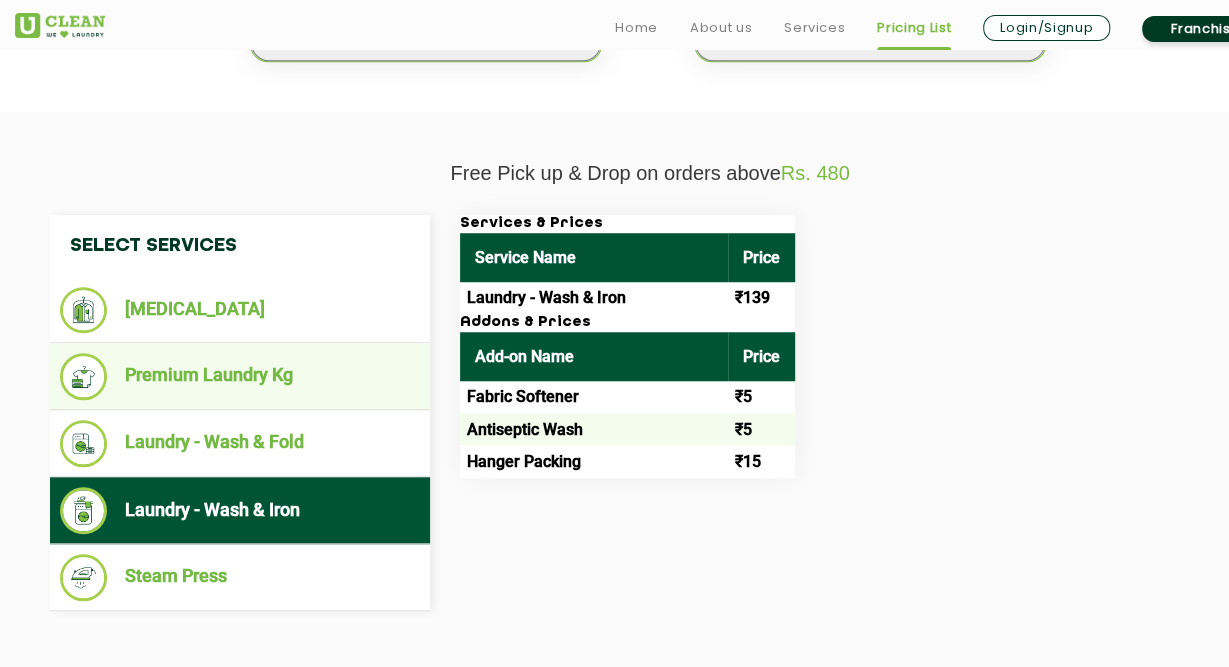 click on "Premium Laundry Kg" at bounding box center (240, 376) 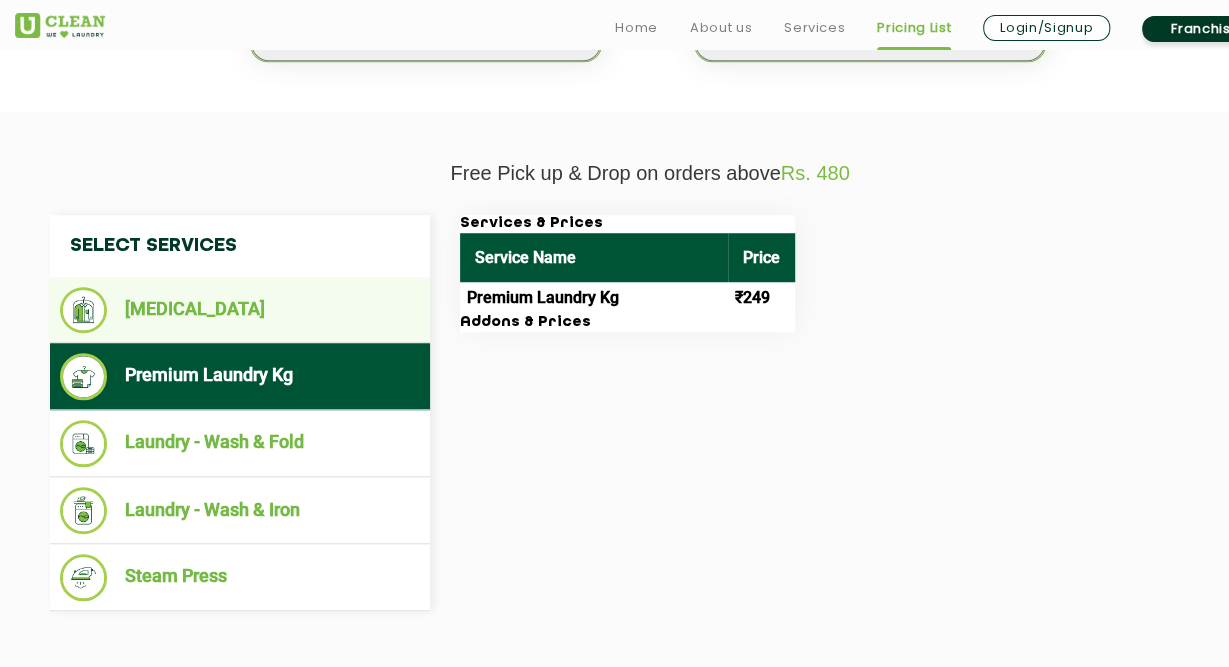 click on "[MEDICAL_DATA]" at bounding box center (240, 310) 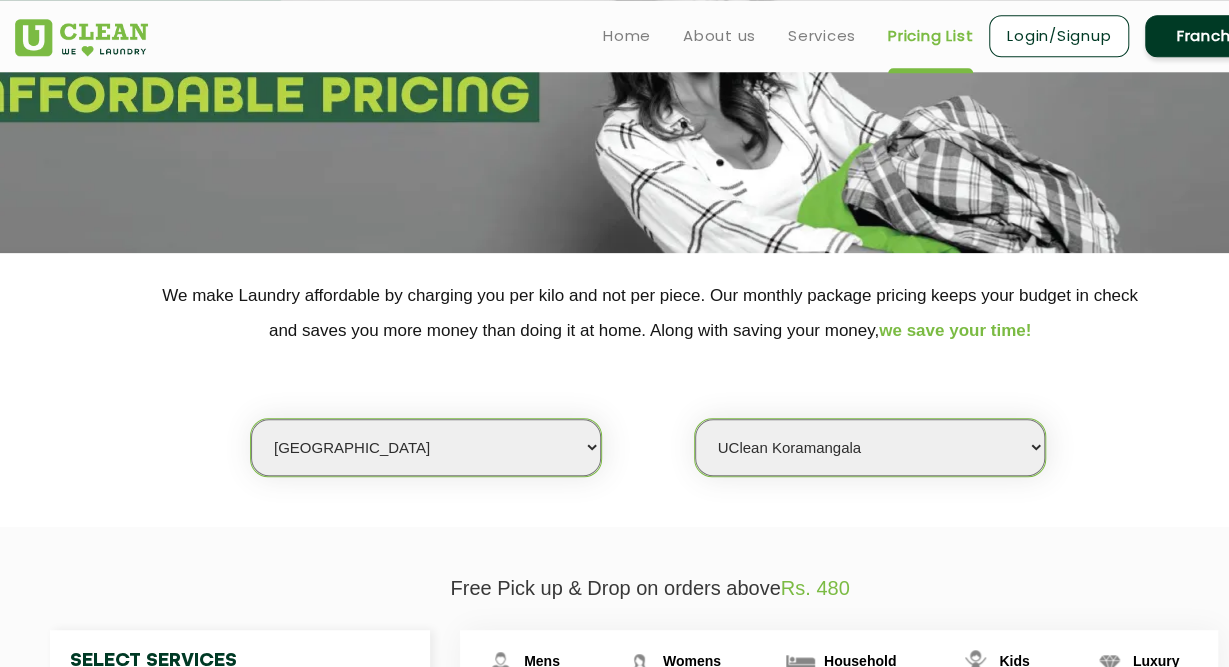 scroll, scrollTop: 208, scrollLeft: 0, axis: vertical 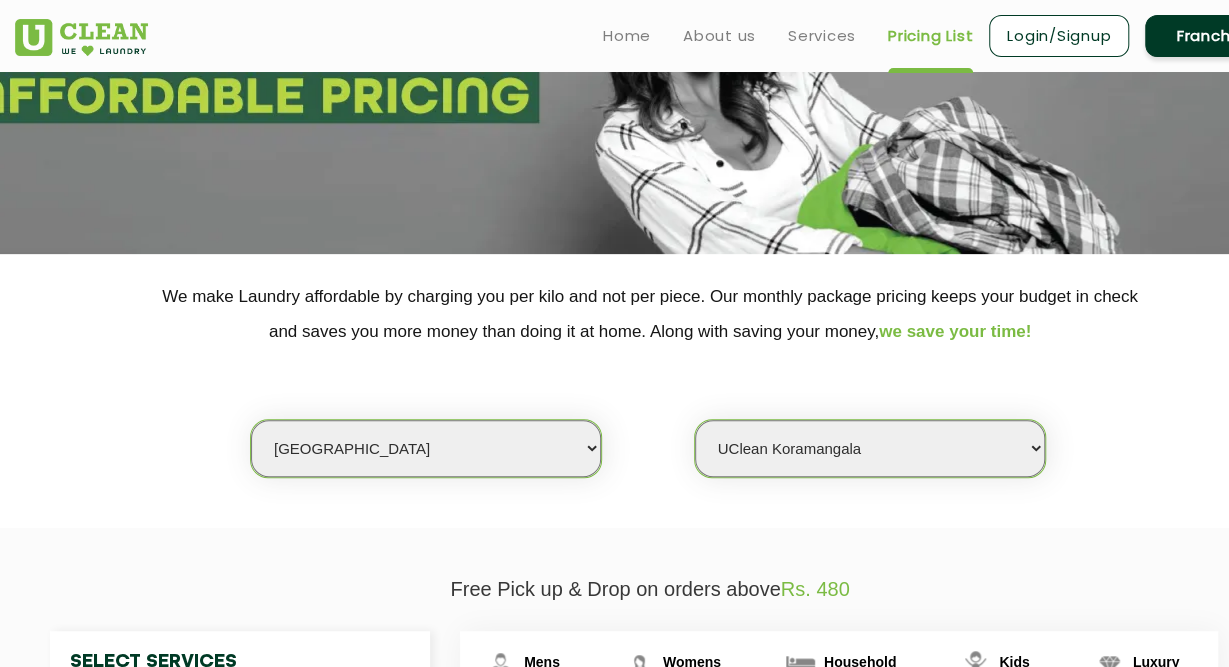 click on "Franchise" at bounding box center (1215, 36) 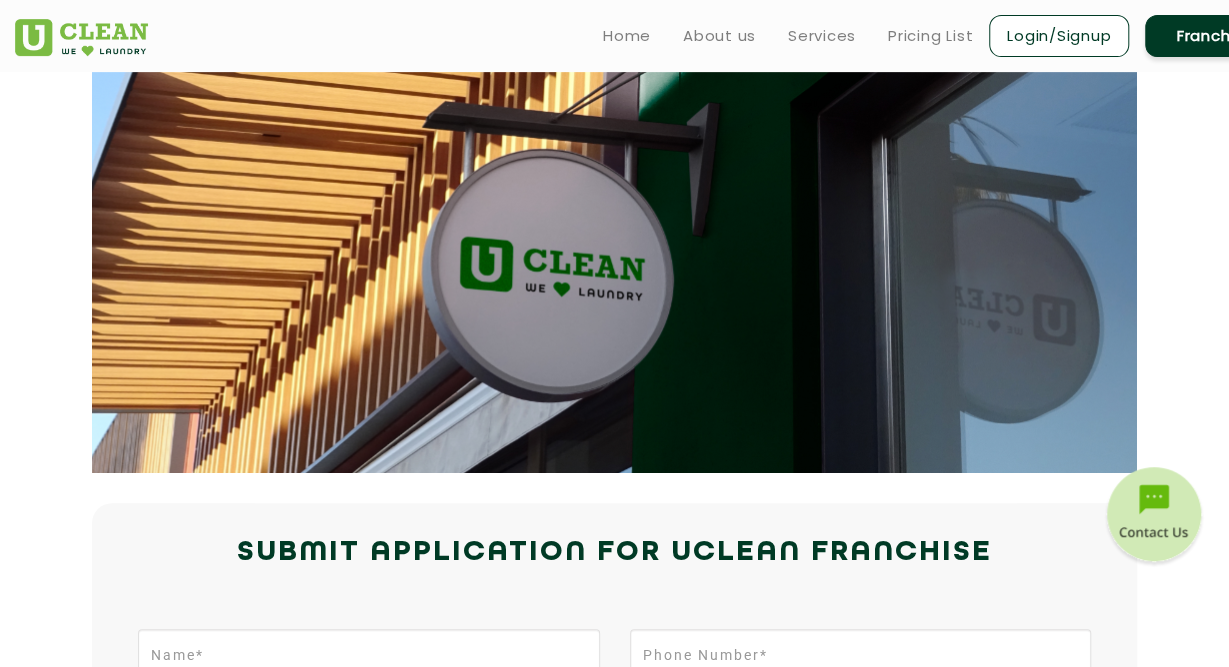 scroll, scrollTop: 0, scrollLeft: 0, axis: both 